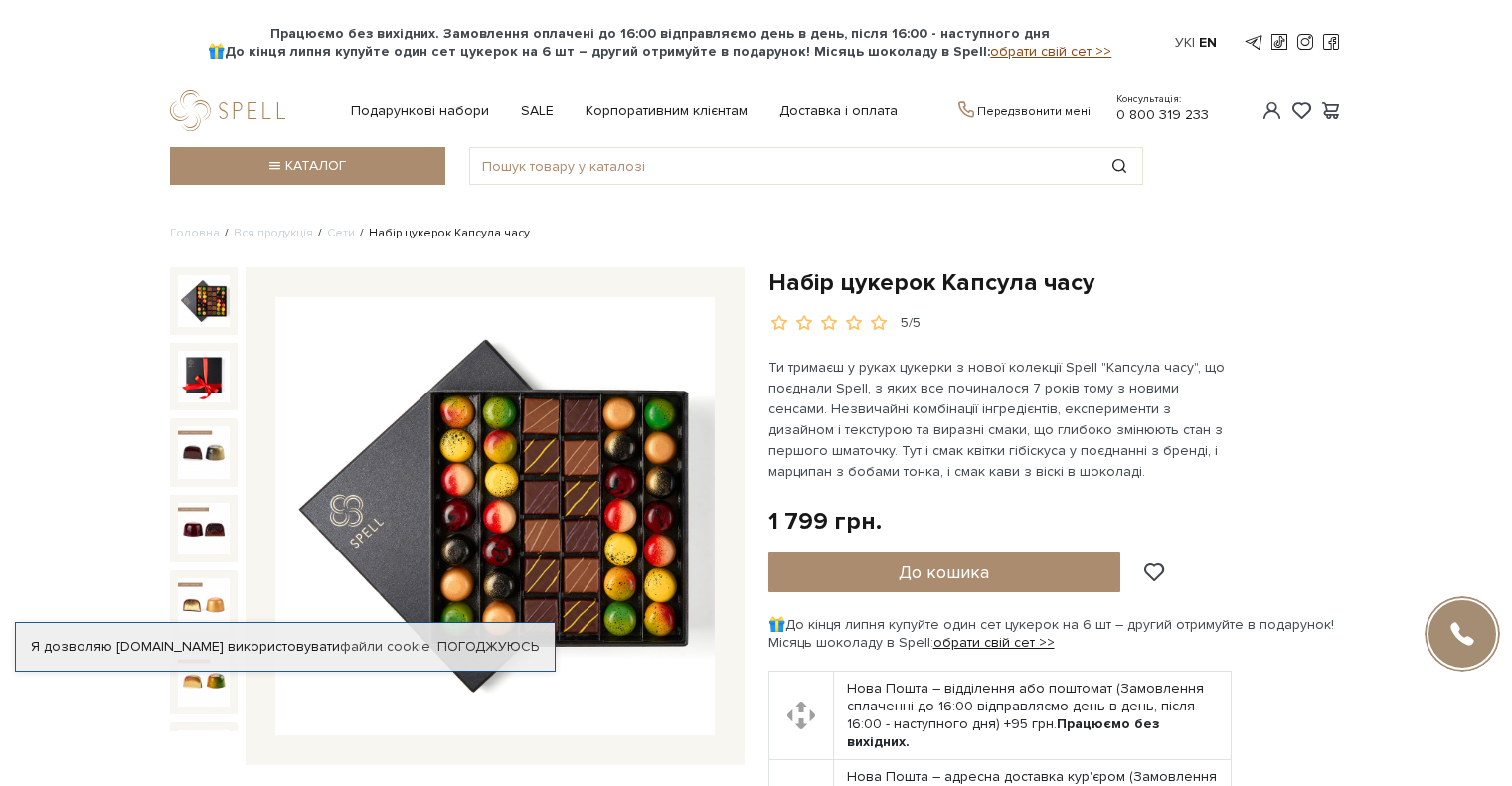 scroll, scrollTop: 0, scrollLeft: 0, axis: both 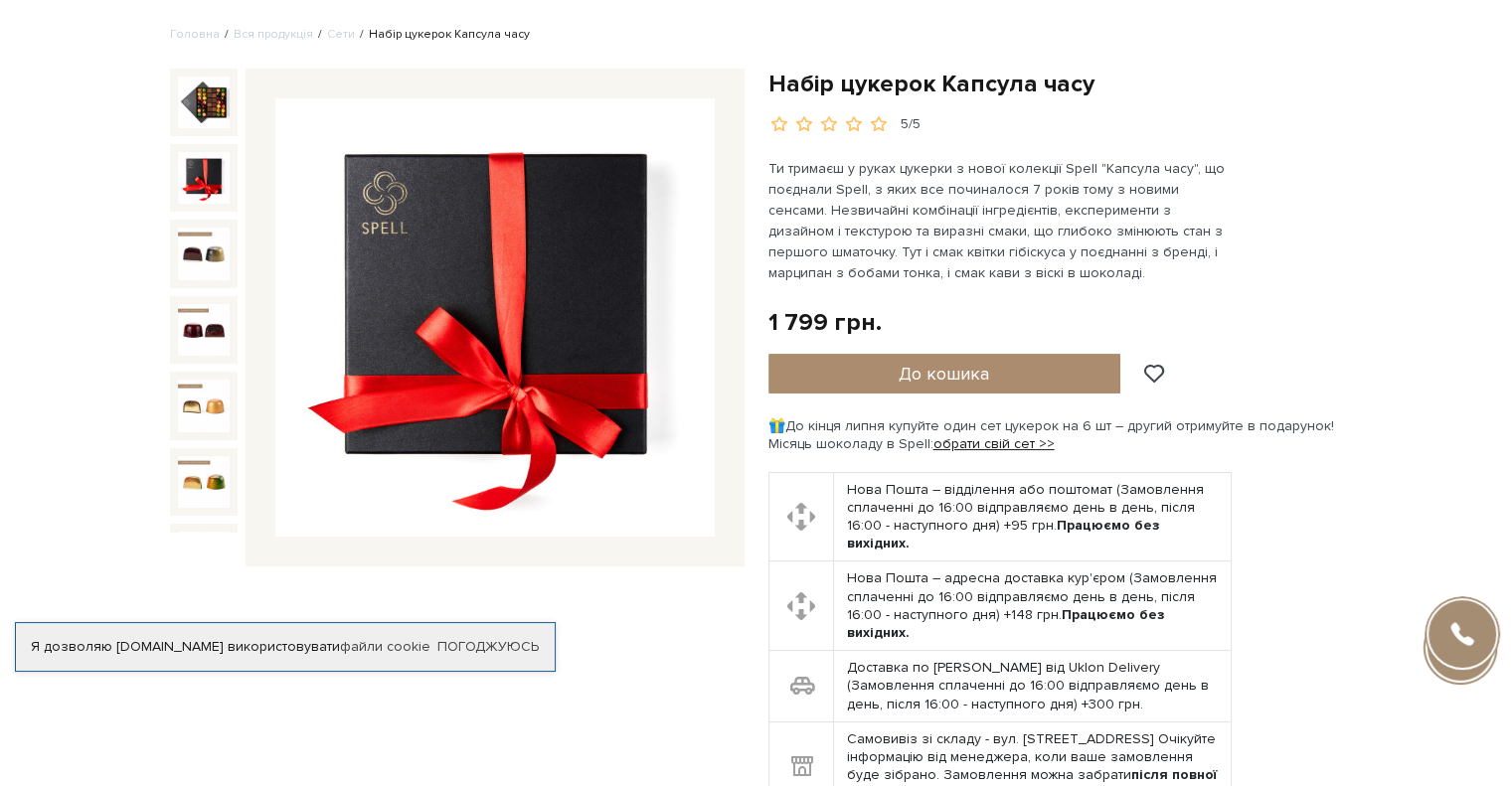 click at bounding box center [204, 178] 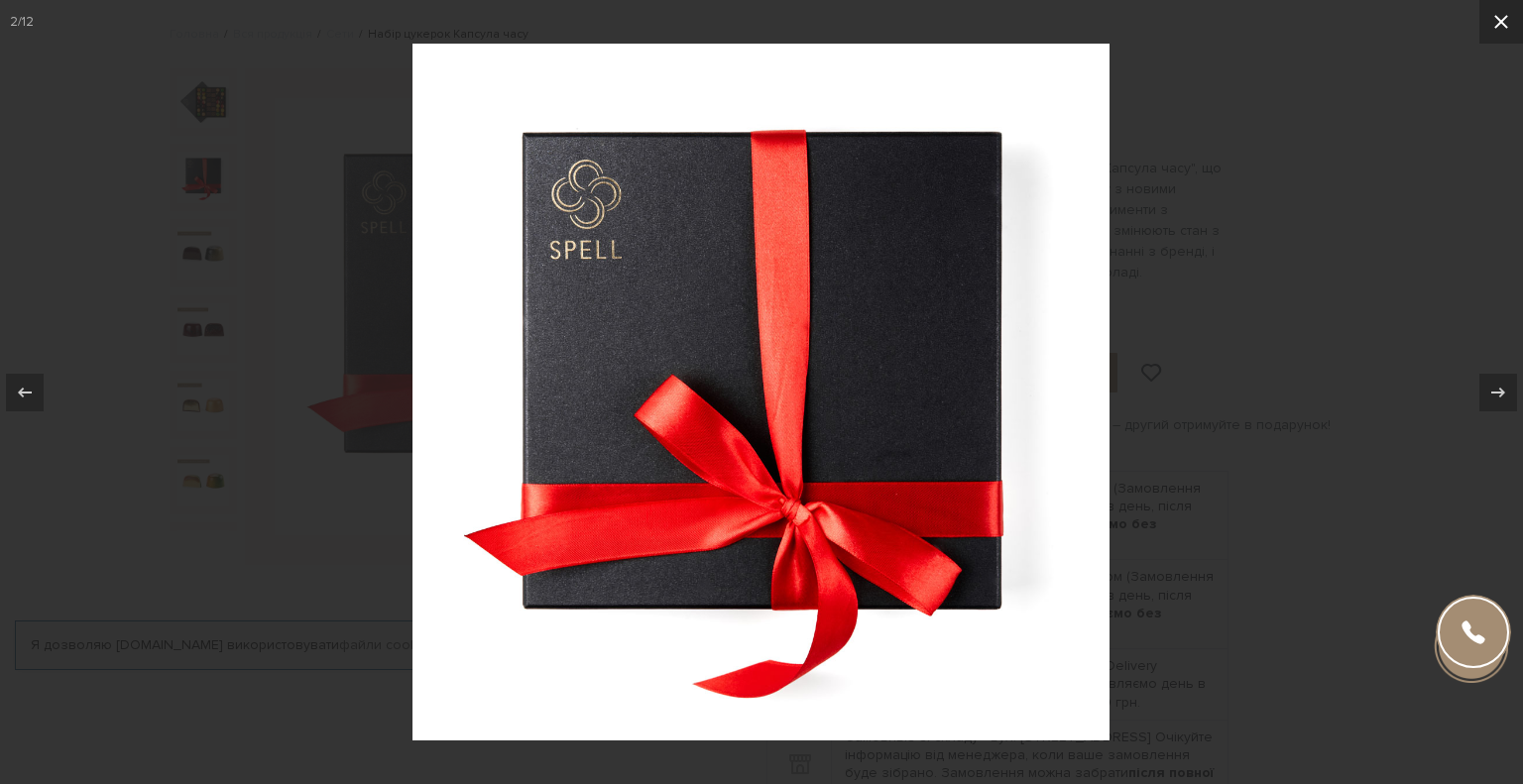 click 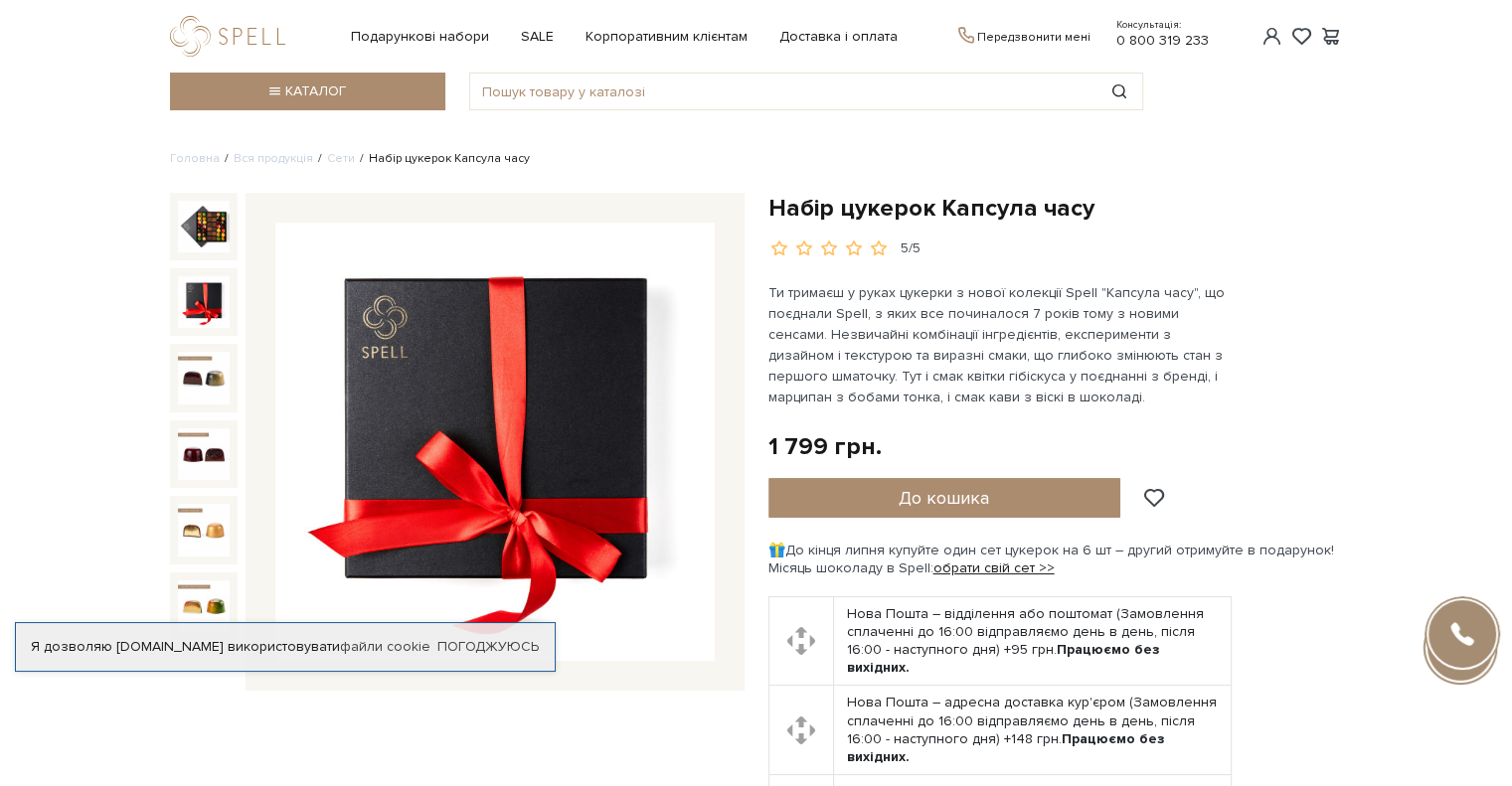 scroll, scrollTop: 0, scrollLeft: 0, axis: both 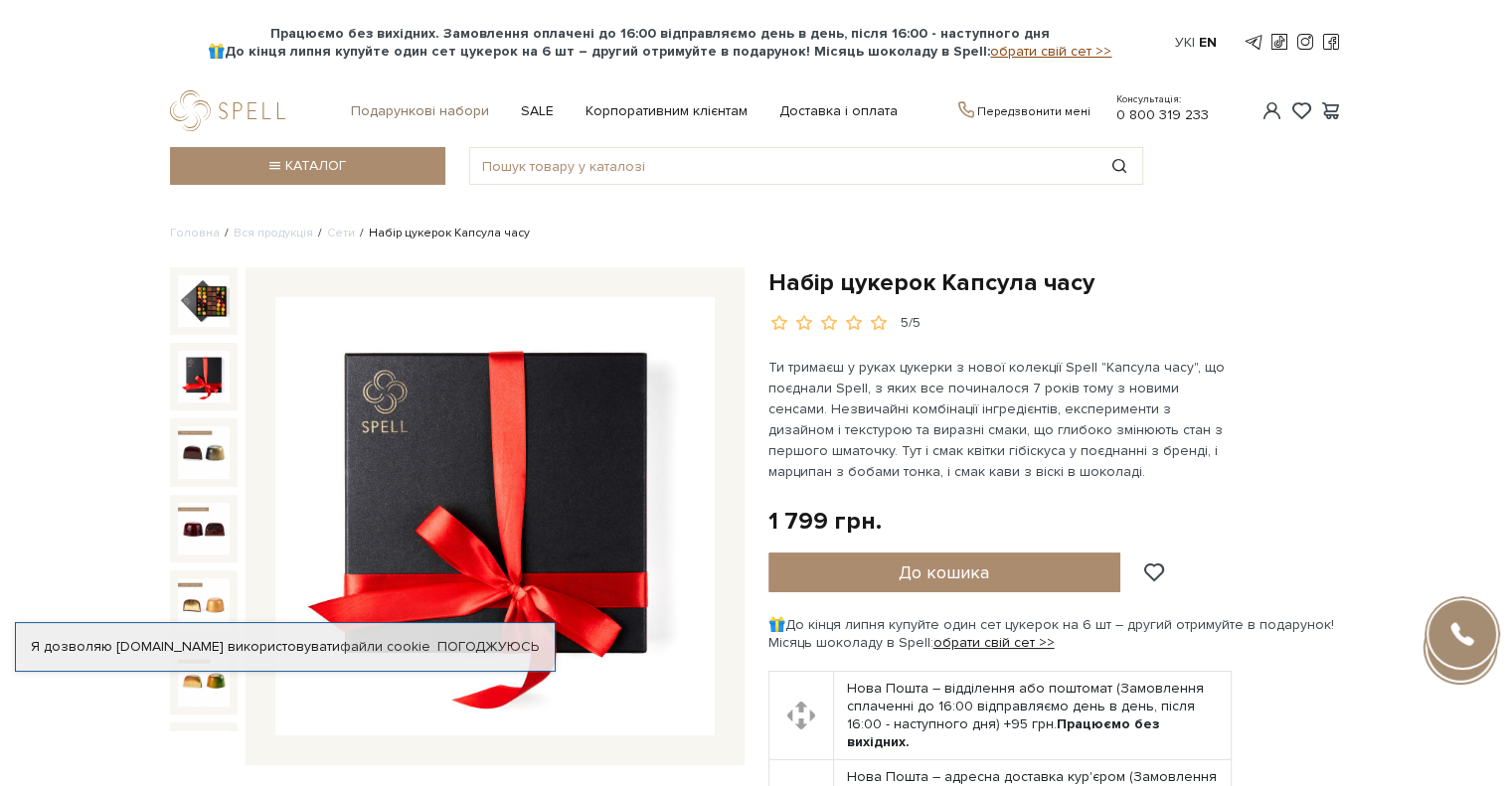 click on "Подарункові набори" at bounding box center (420, 111) 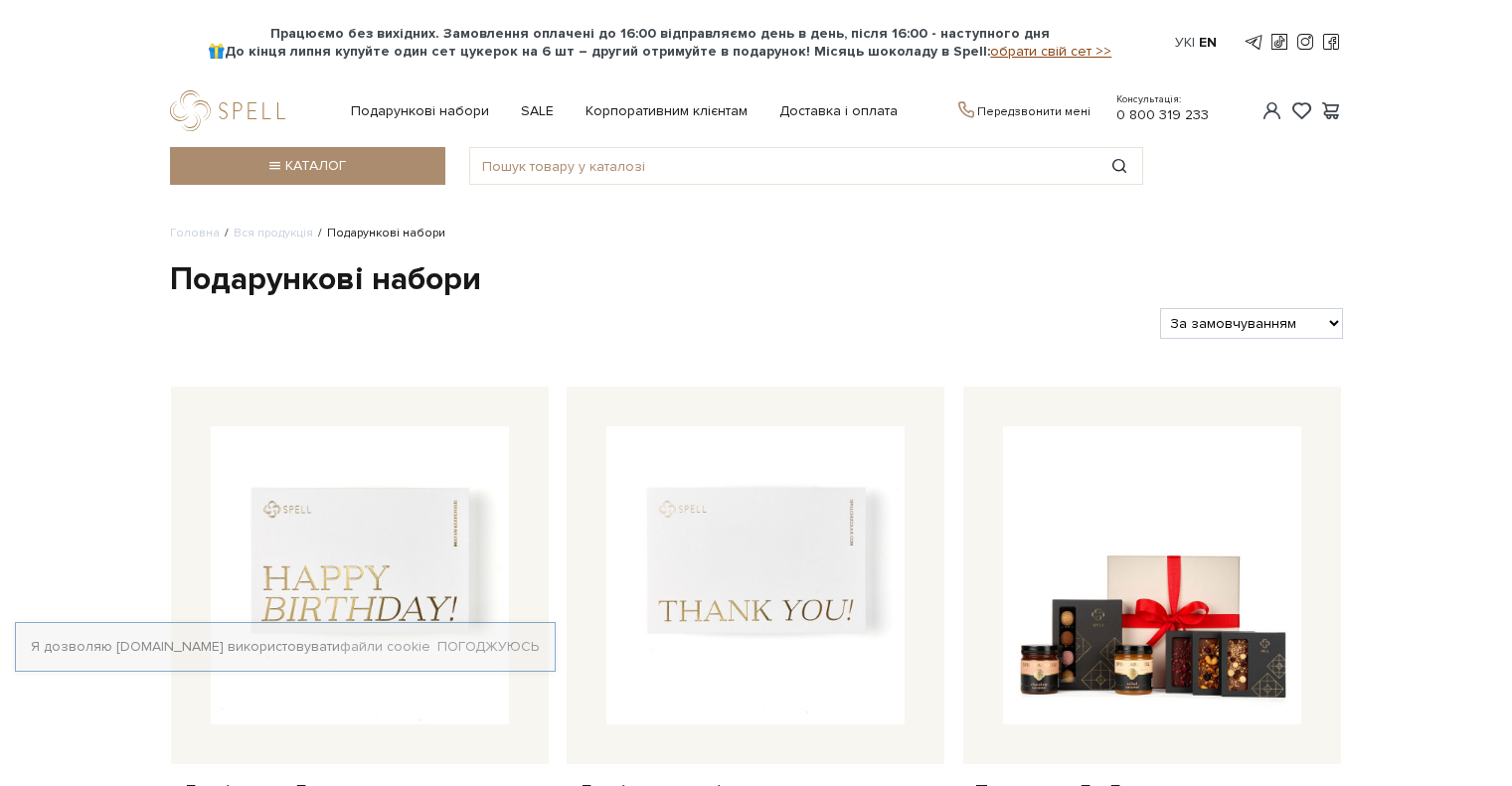 scroll, scrollTop: 0, scrollLeft: 0, axis: both 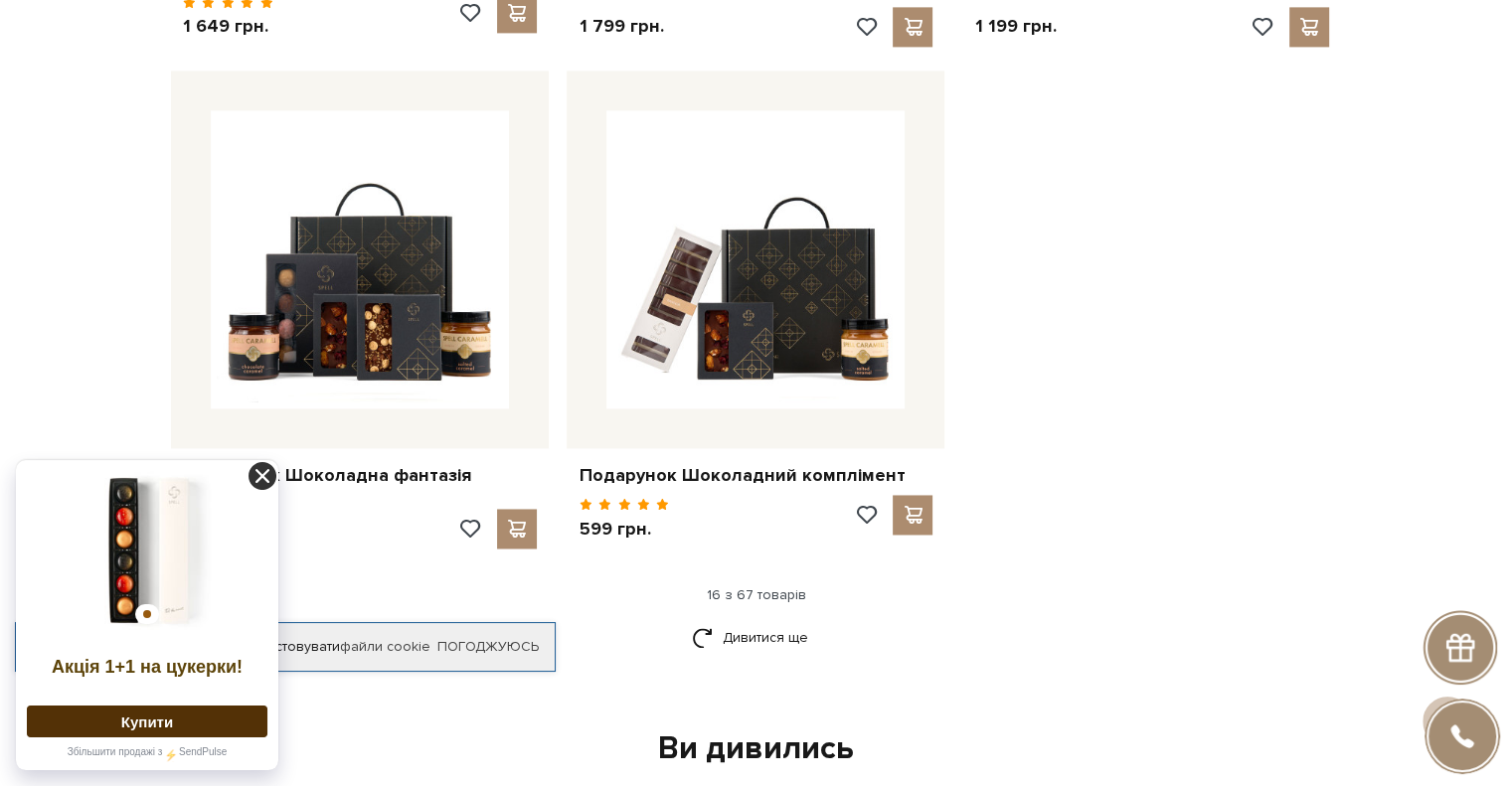 click 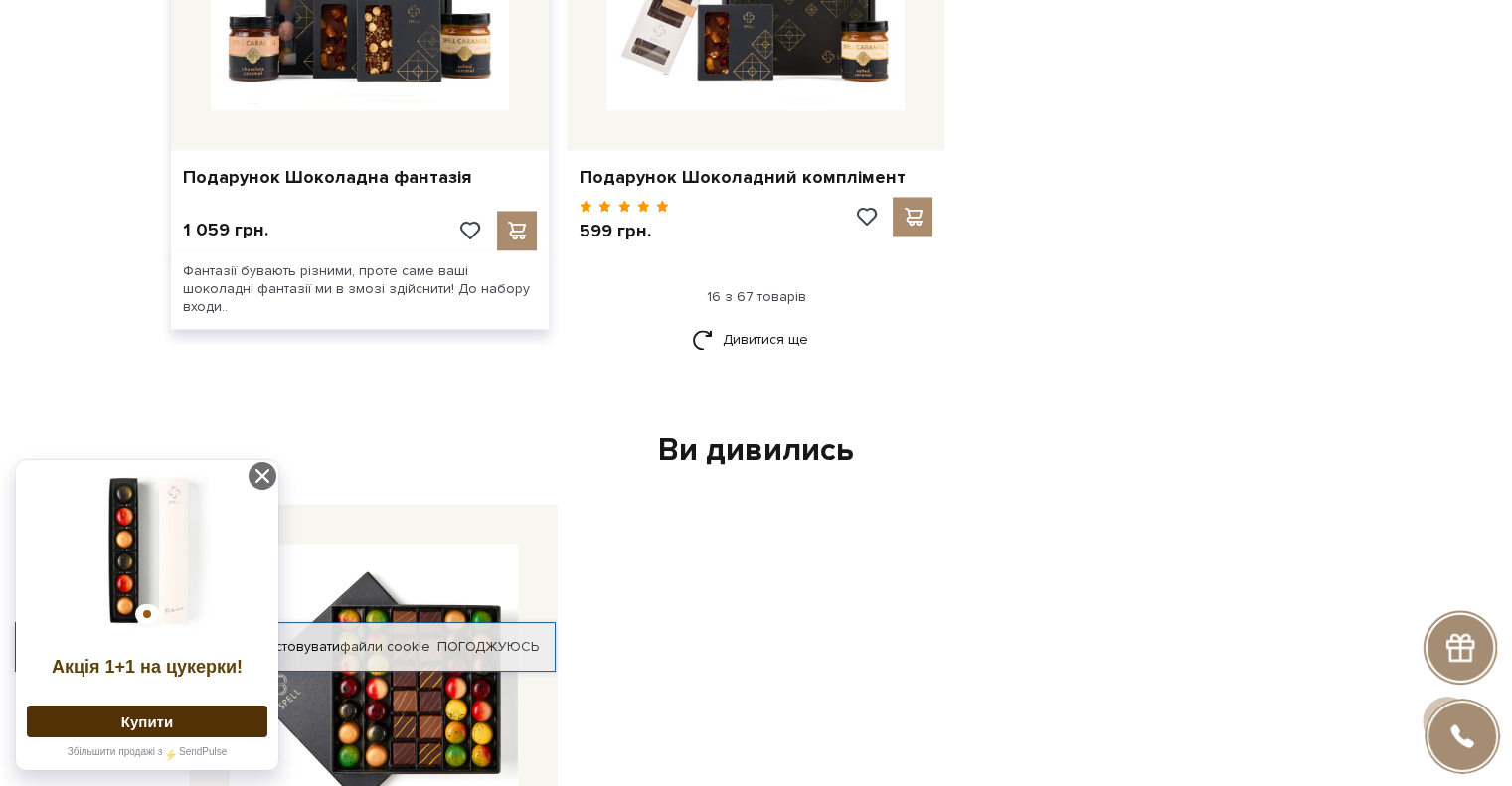 scroll, scrollTop: 3379, scrollLeft: 0, axis: vertical 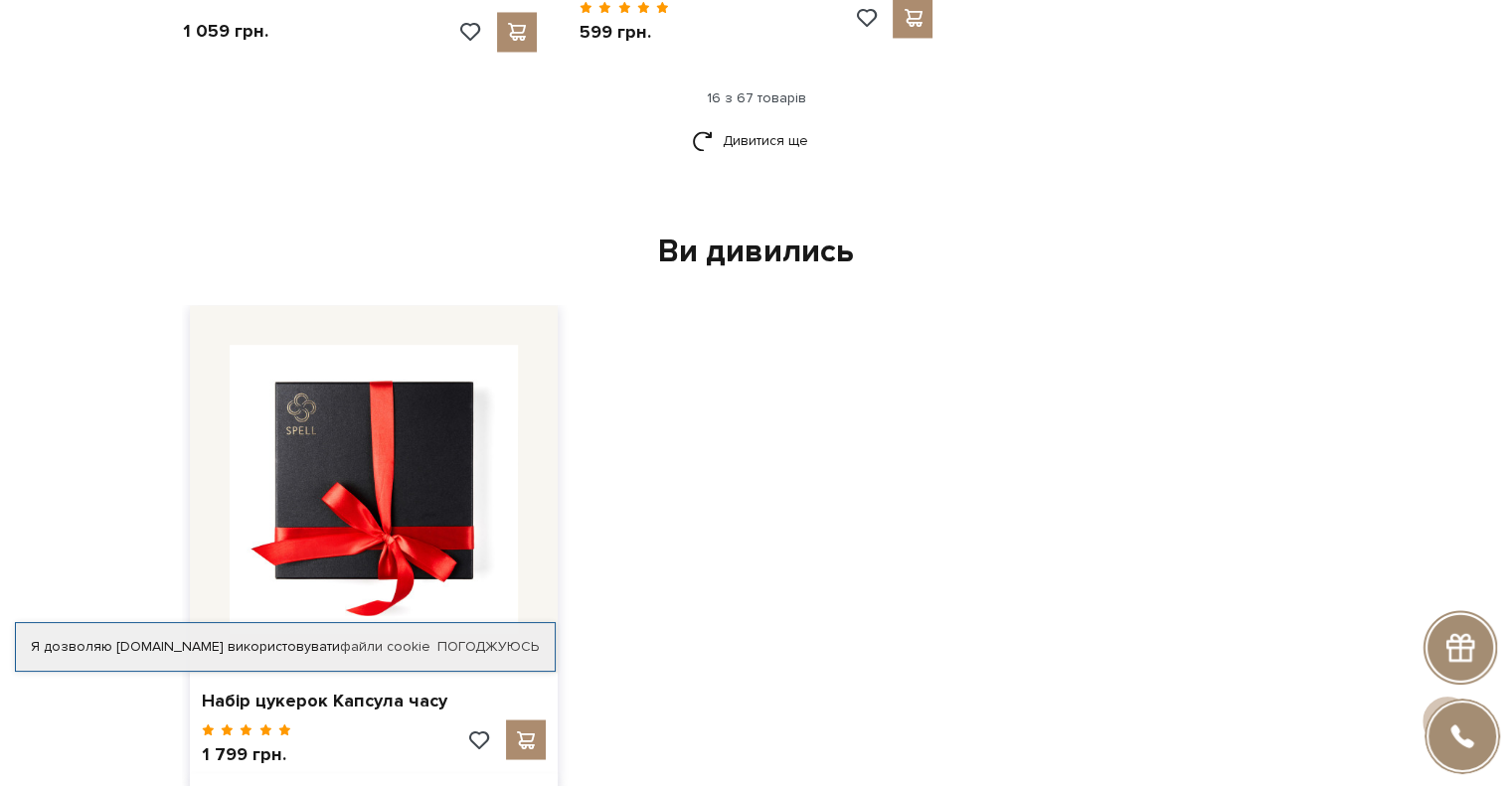 click at bounding box center (374, 489) 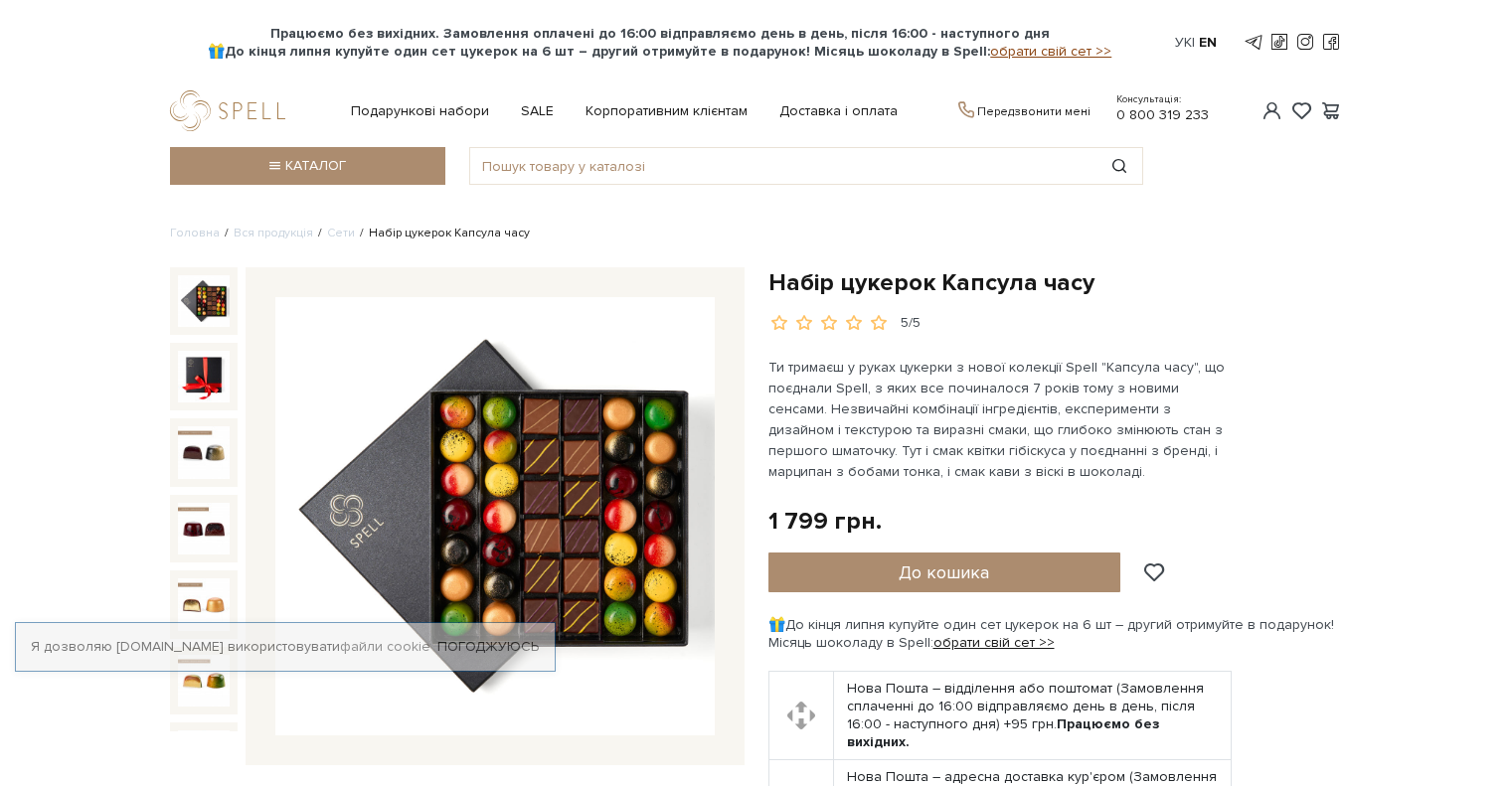 scroll, scrollTop: 0, scrollLeft: 0, axis: both 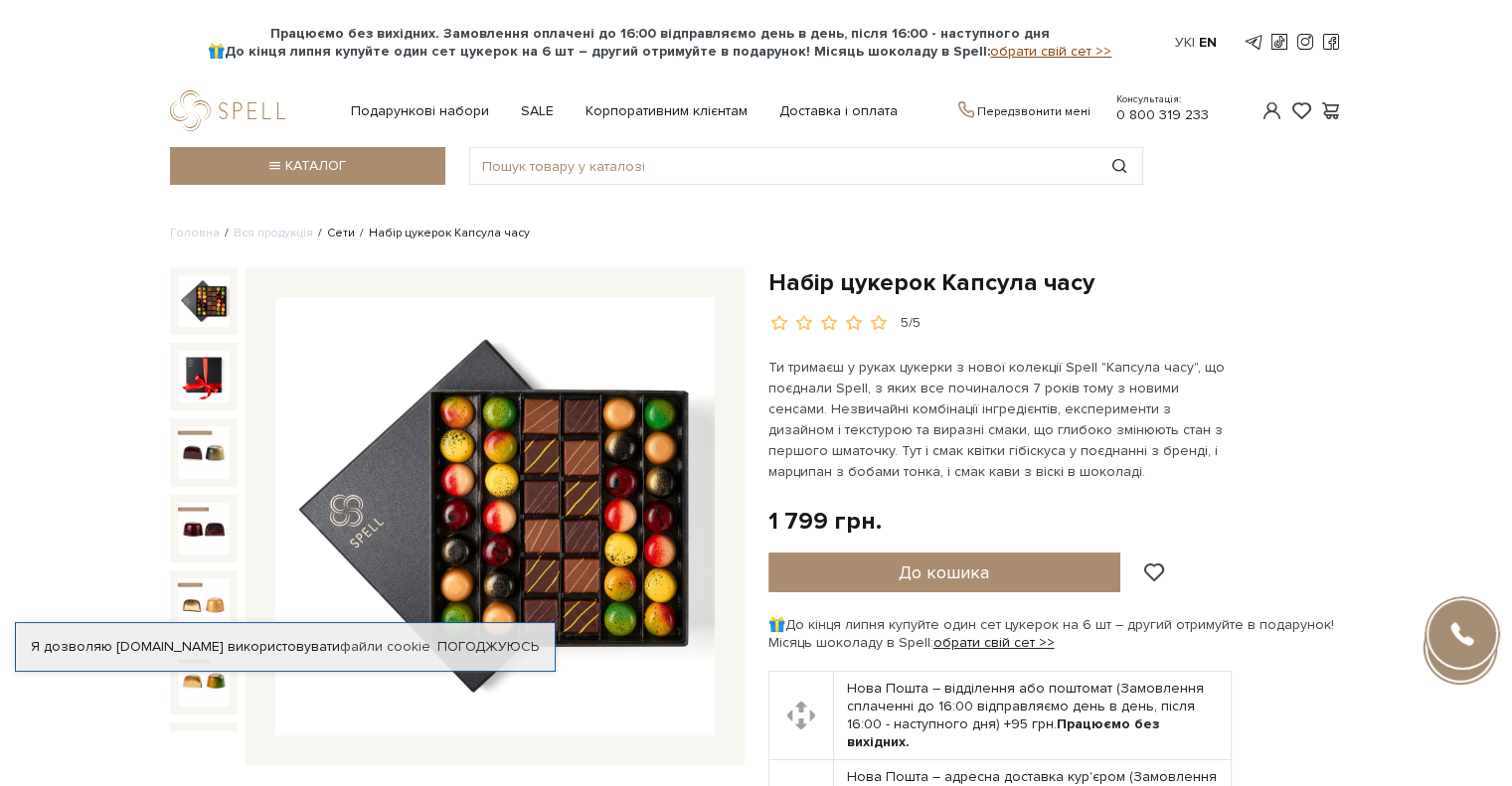 click on "Сети" at bounding box center (341, 233) 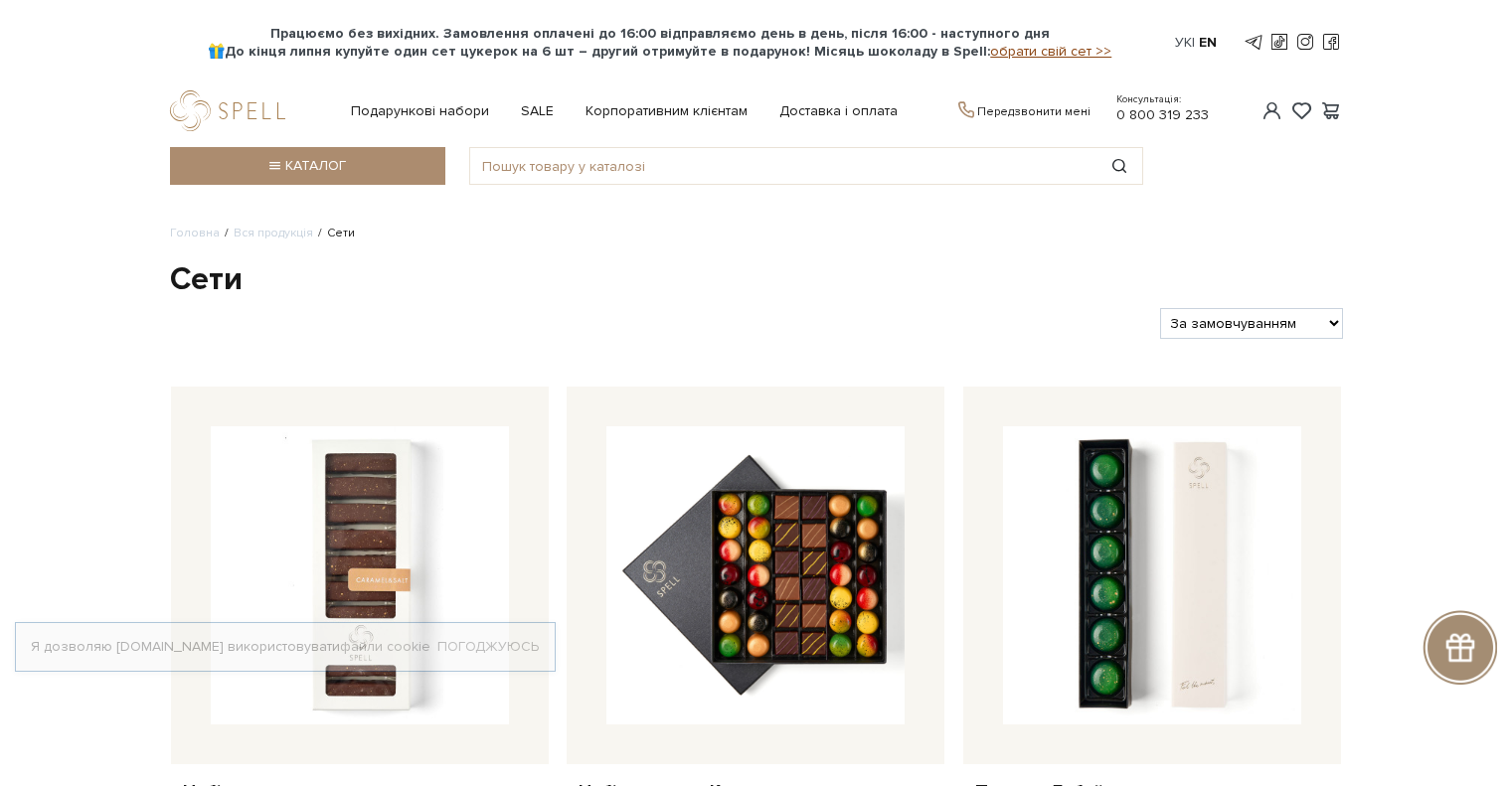 scroll, scrollTop: 0, scrollLeft: 0, axis: both 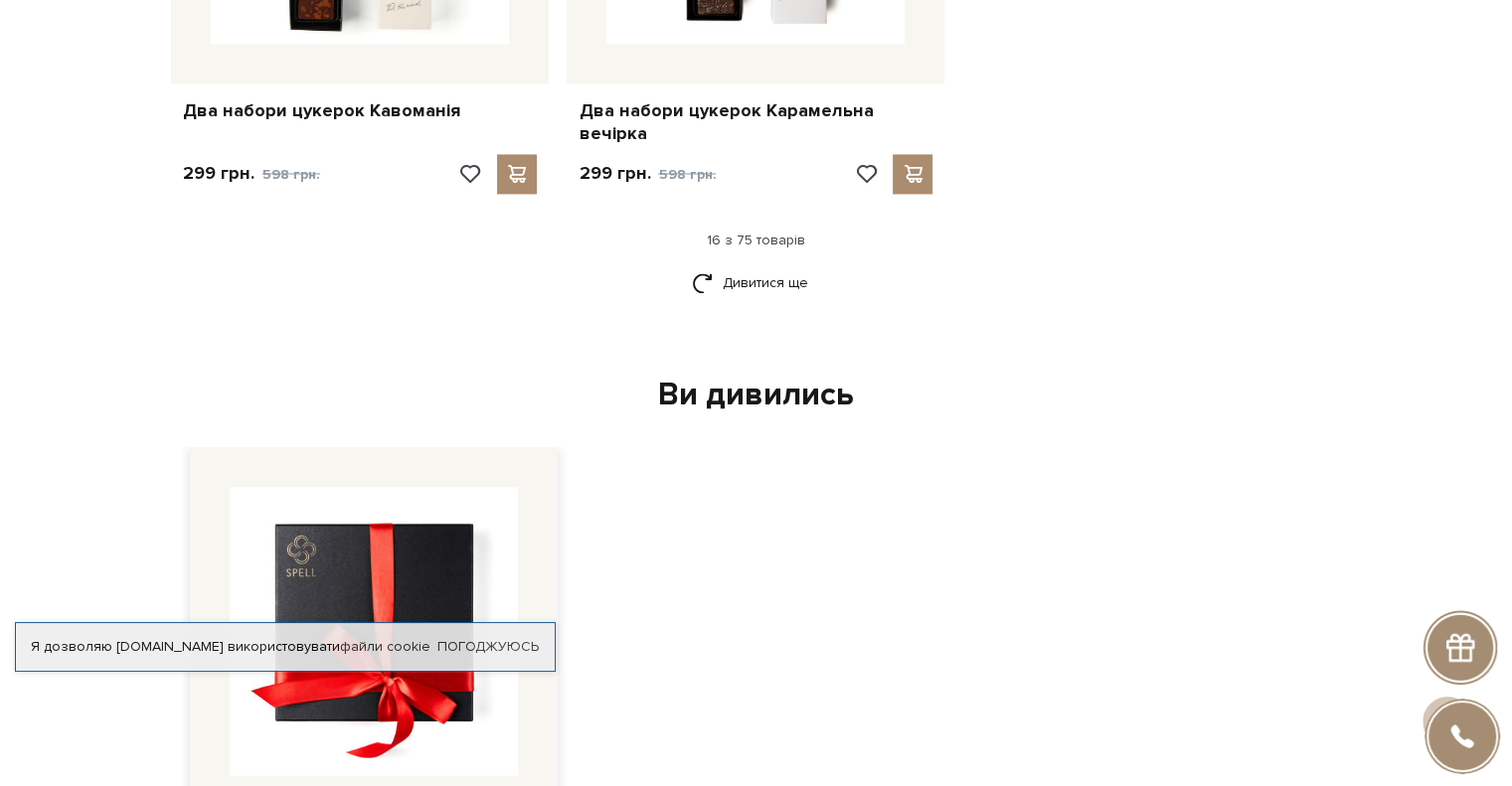 click at bounding box center (374, 631) 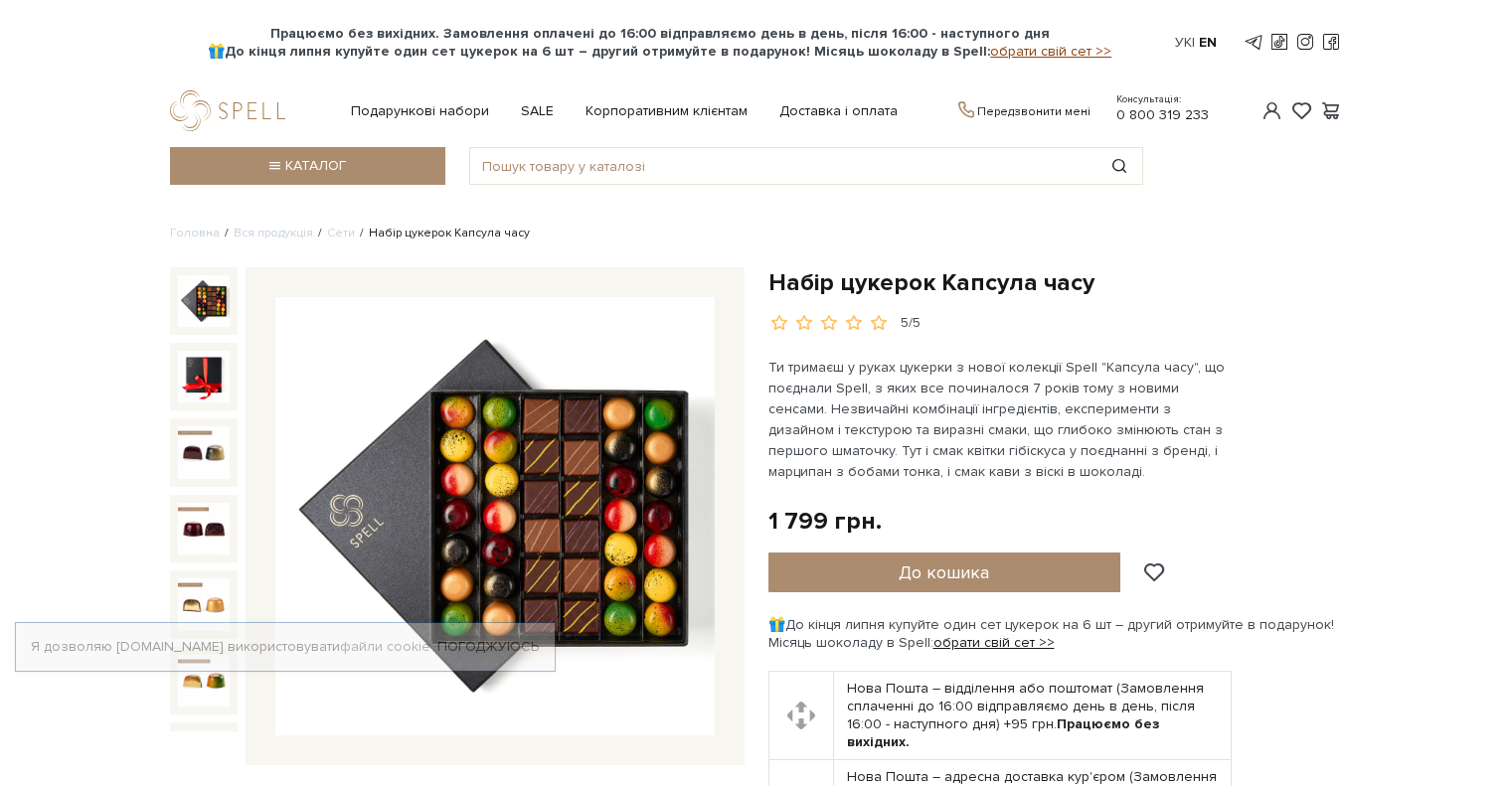 scroll, scrollTop: 0, scrollLeft: 0, axis: both 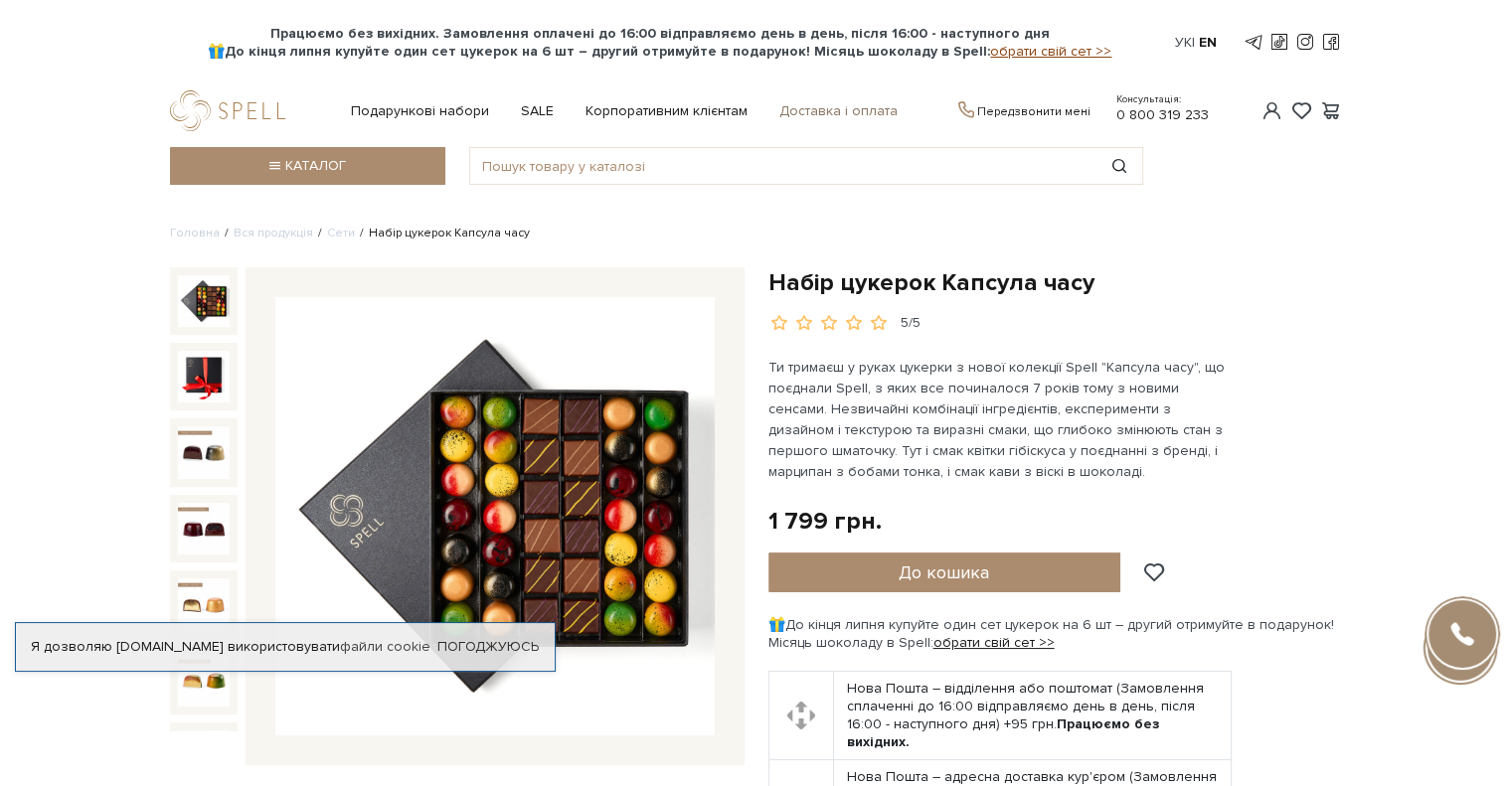 click on "Доставка і оплата" at bounding box center [838, 111] 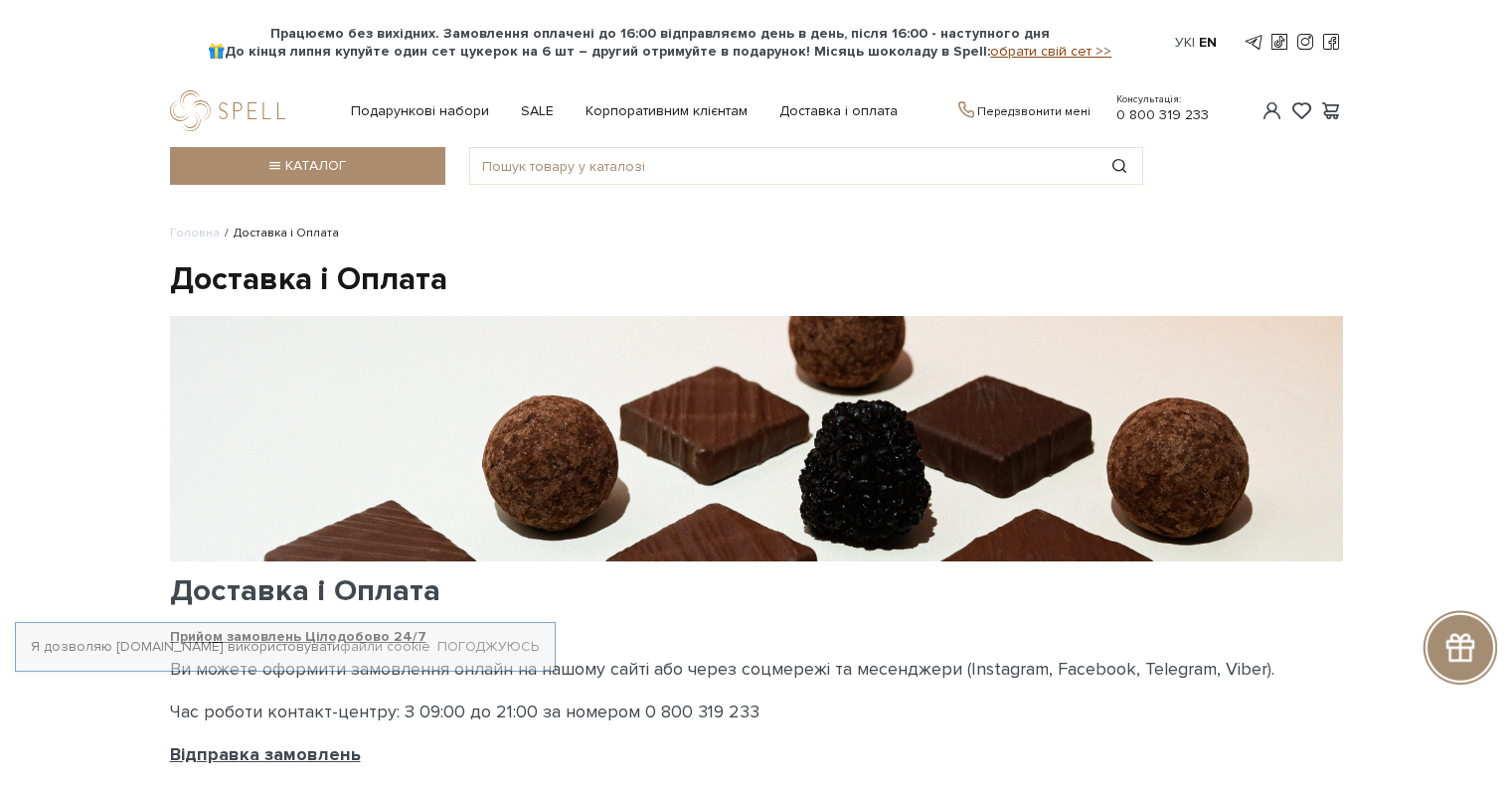 scroll, scrollTop: 0, scrollLeft: 0, axis: both 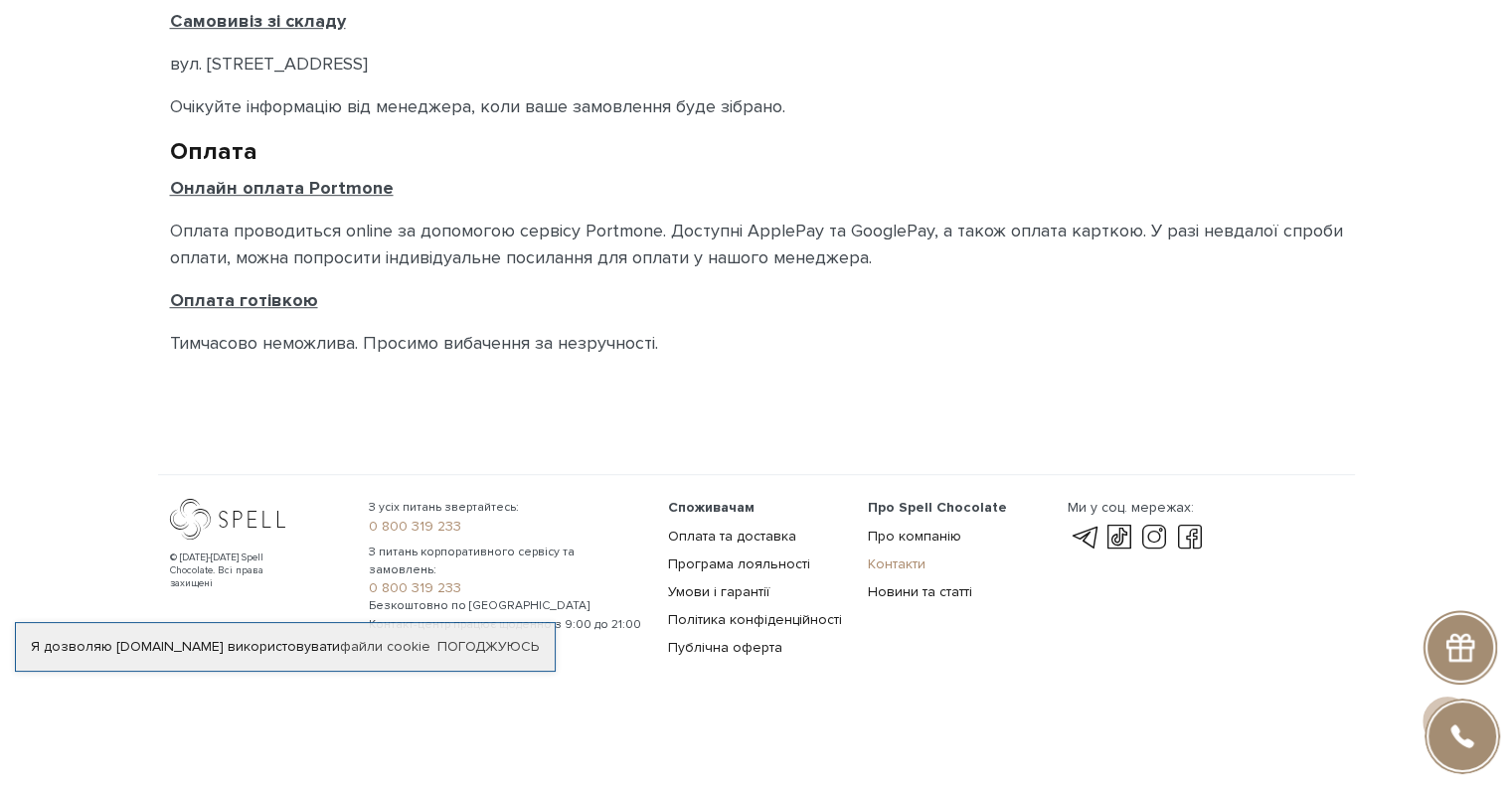 click on "Контакти" at bounding box center (897, 563) 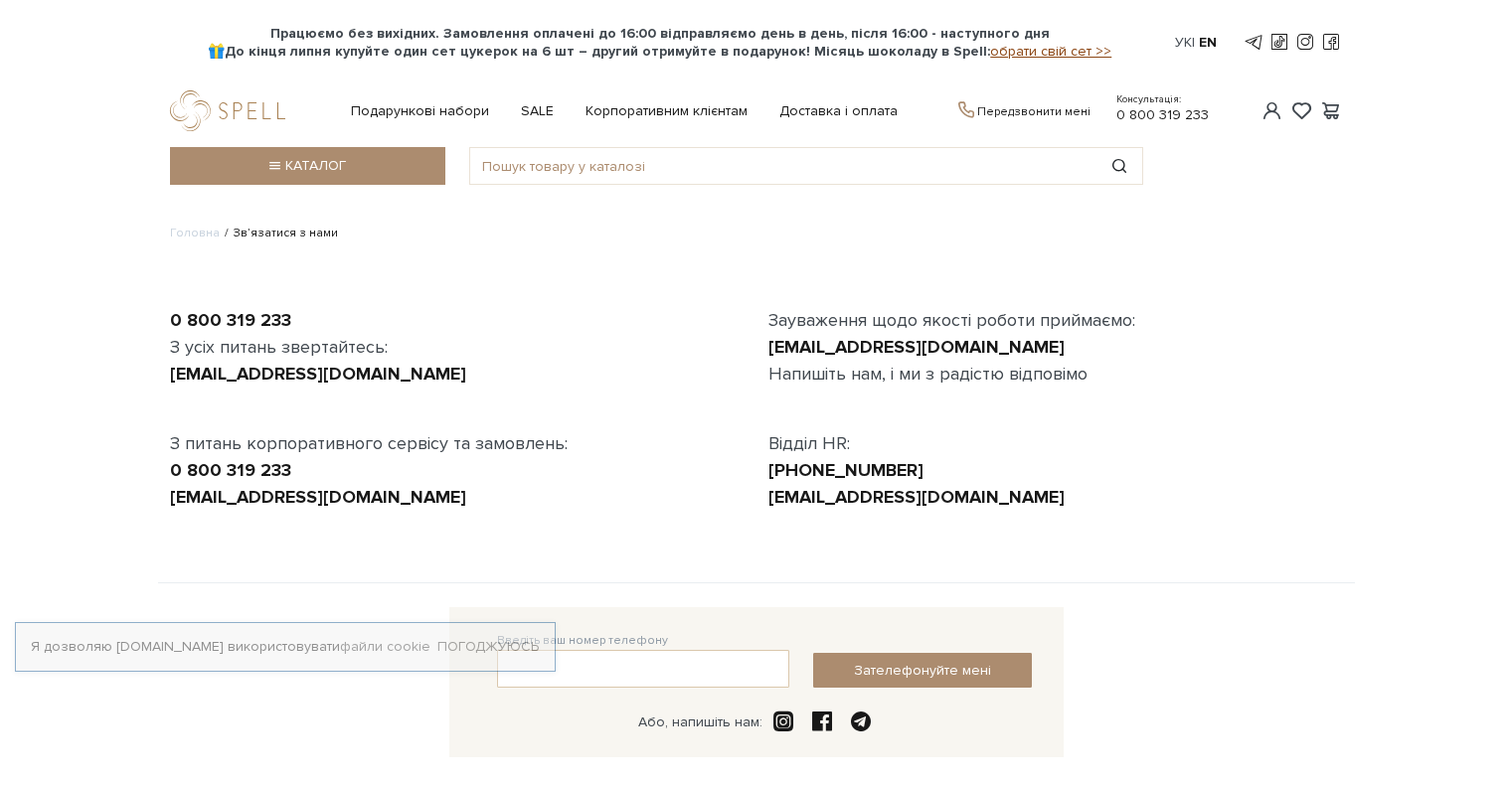 scroll, scrollTop: 0, scrollLeft: 0, axis: both 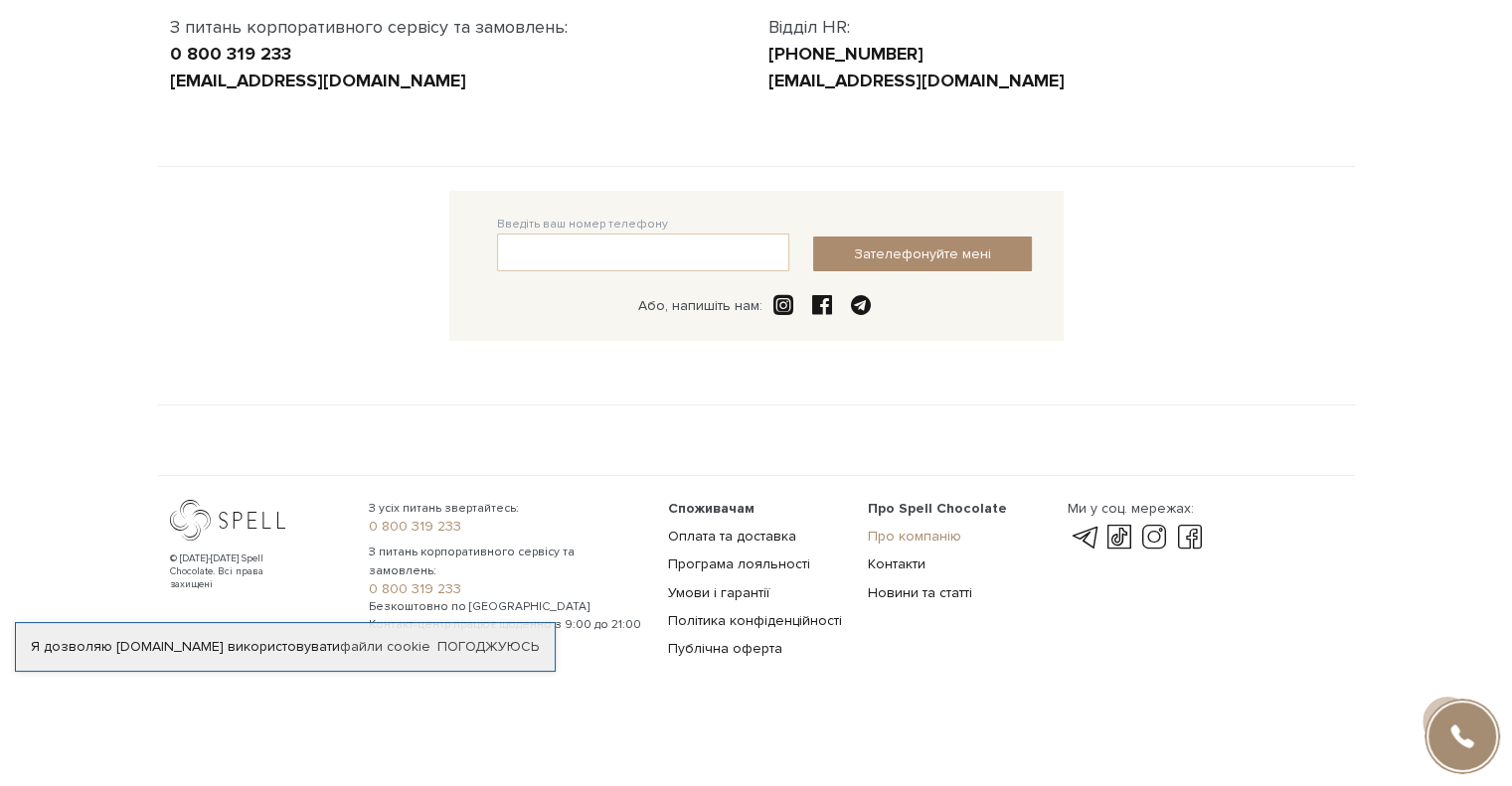 click on "Про компанію" at bounding box center (915, 536) 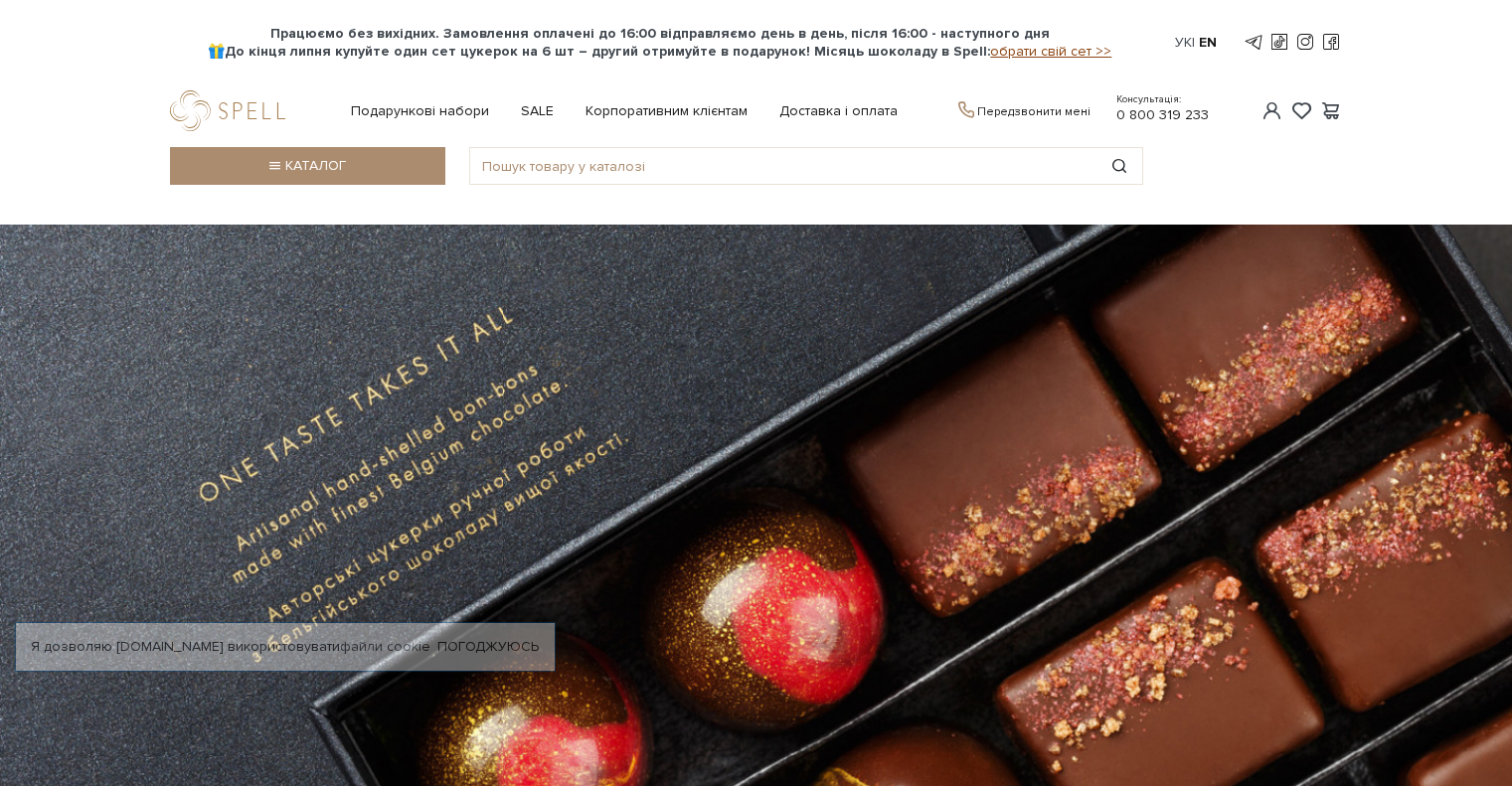 scroll, scrollTop: 0, scrollLeft: 0, axis: both 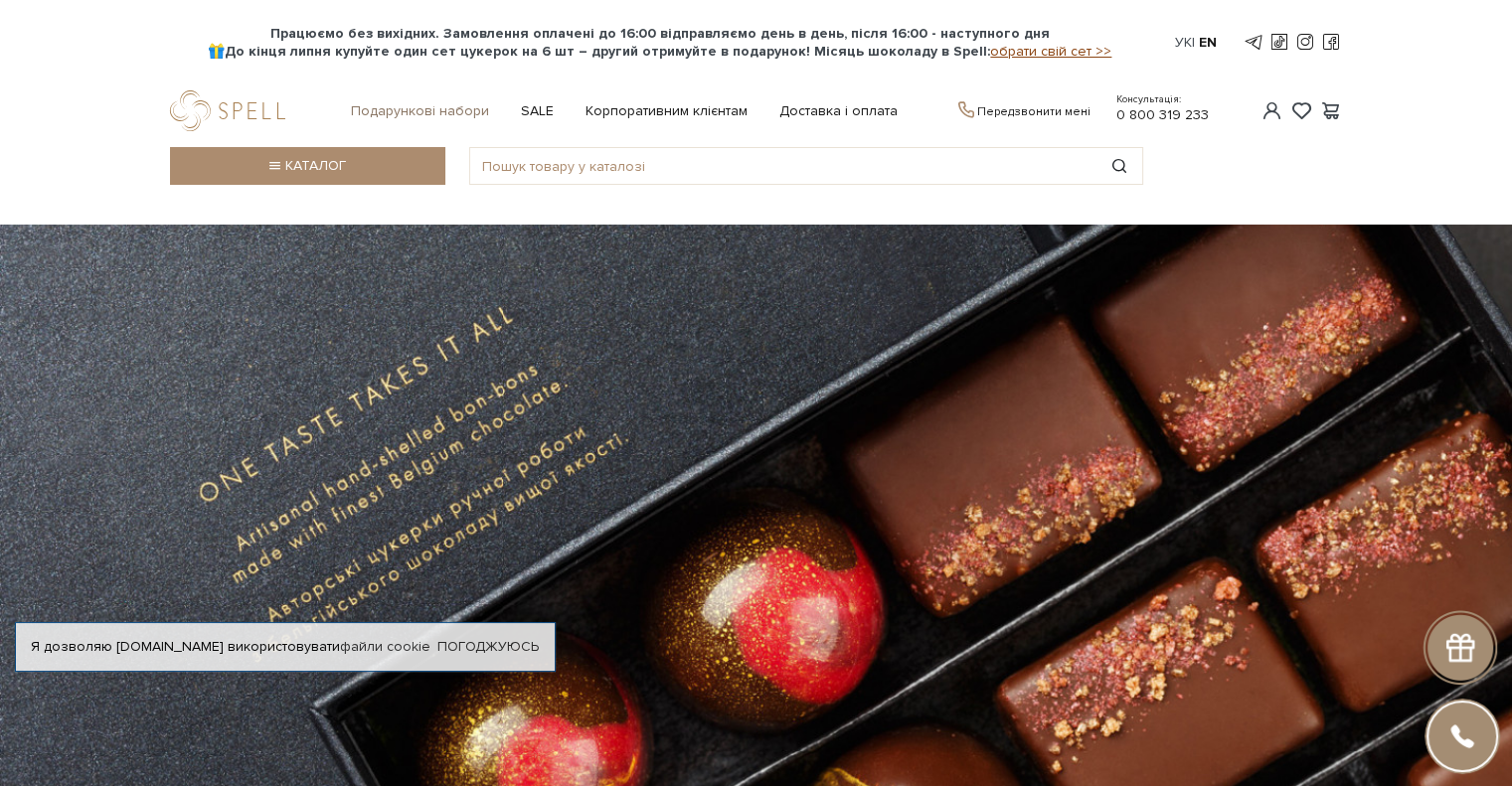 click on "Подарункові набори" at bounding box center [420, 111] 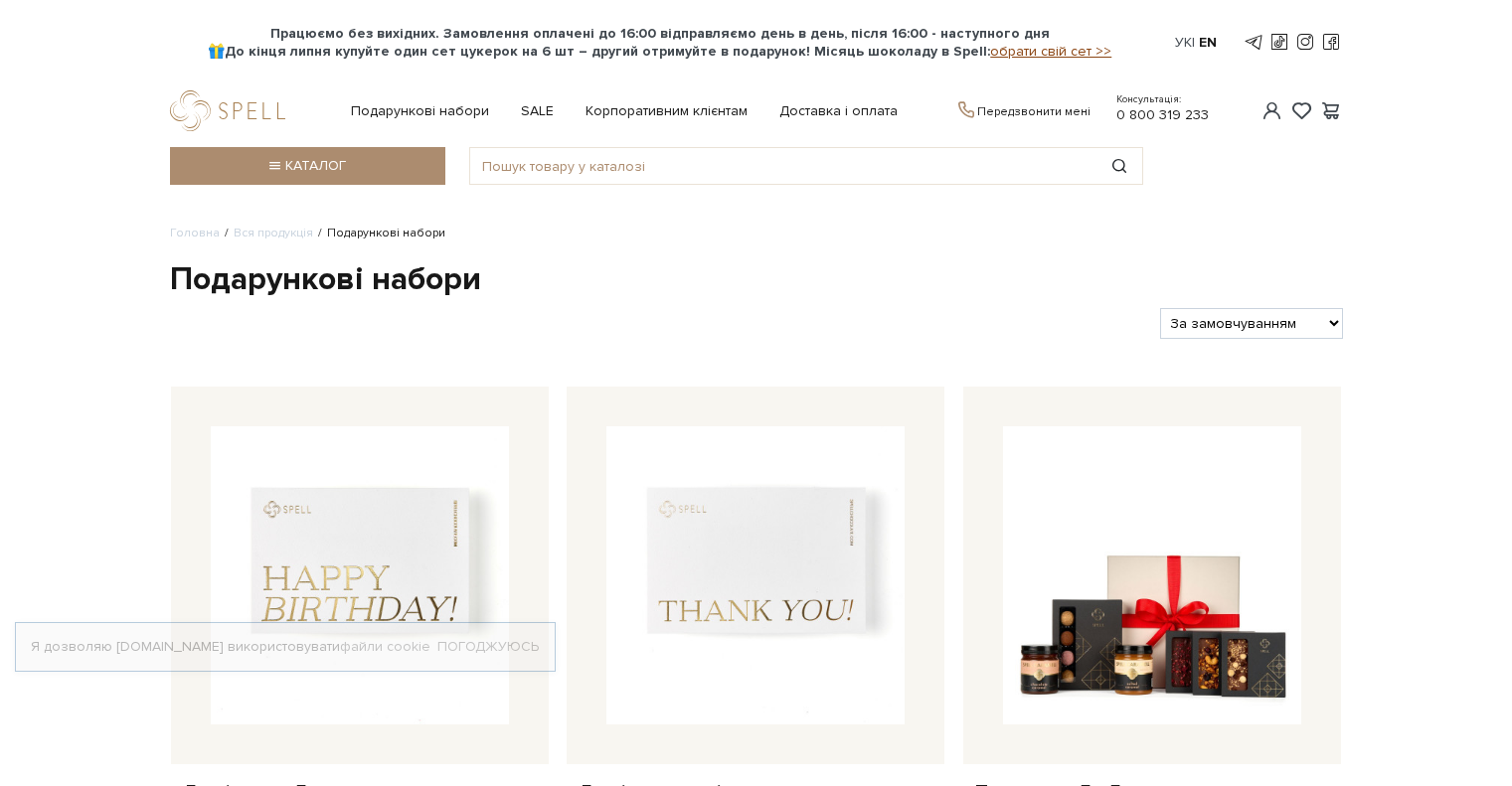 scroll, scrollTop: 0, scrollLeft: 0, axis: both 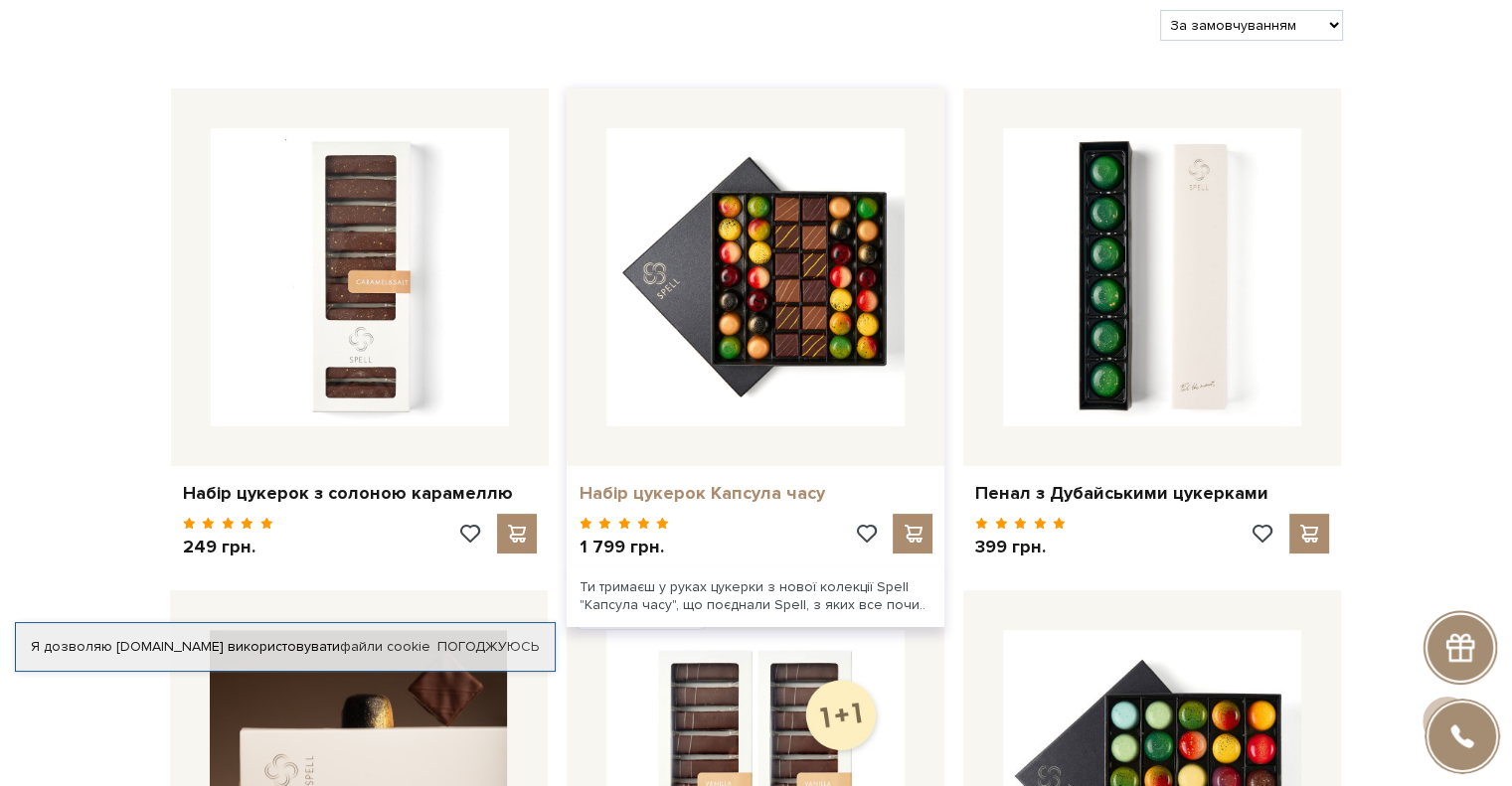 click on "Набір цукерок Капсула часу" at bounding box center [756, 493] 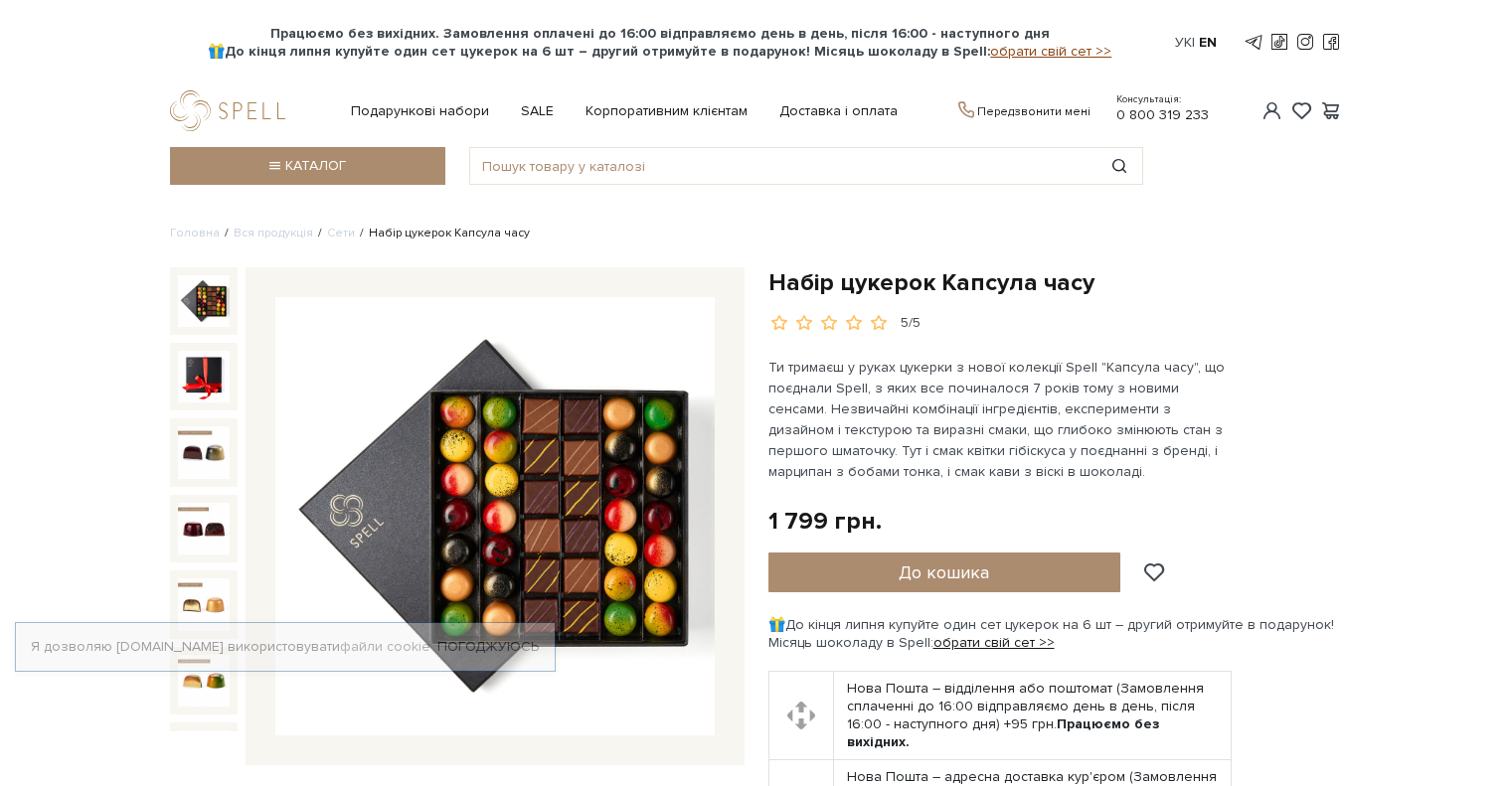 scroll, scrollTop: 0, scrollLeft: 0, axis: both 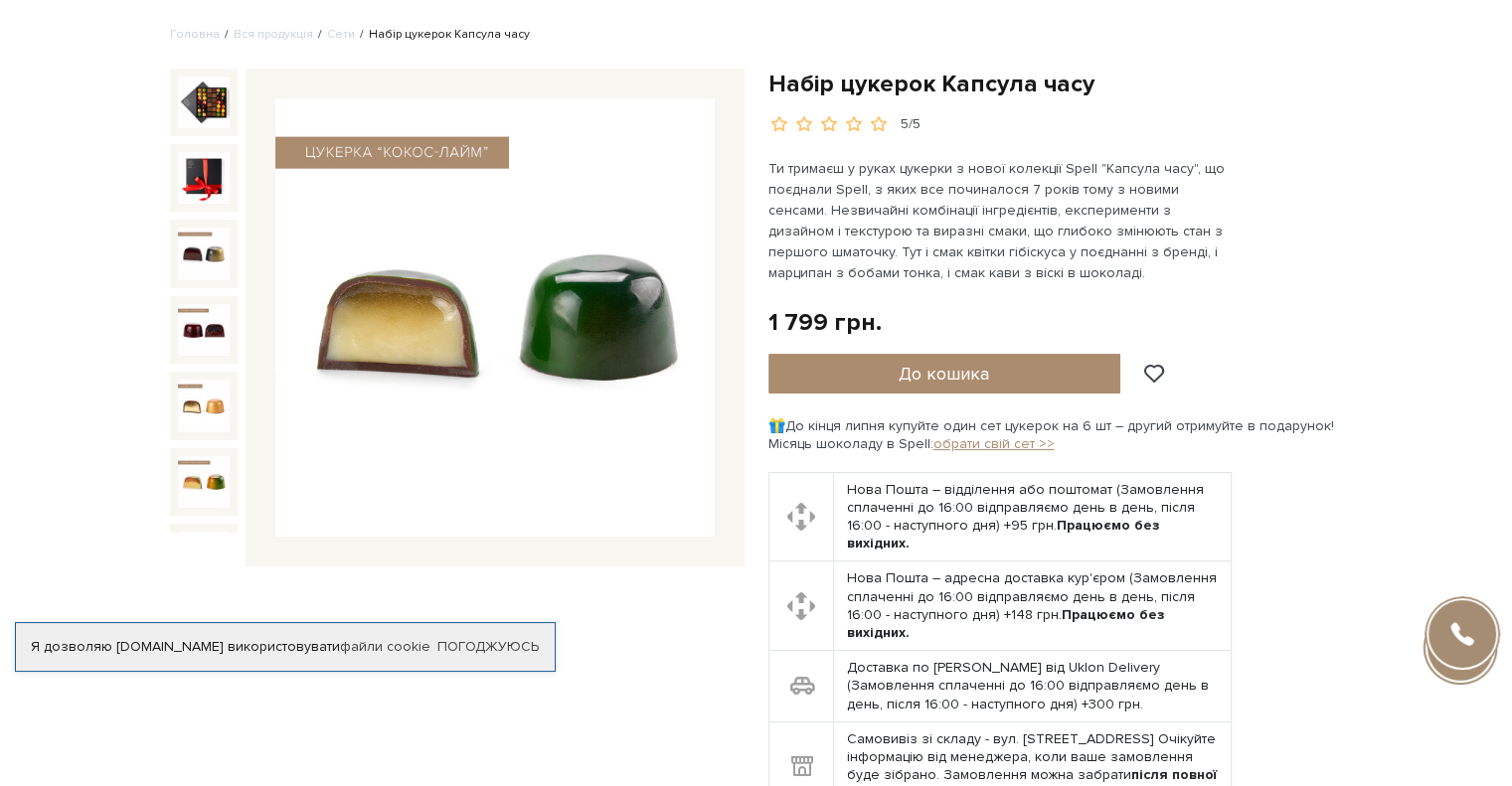 click on "обрати свій сет >>" at bounding box center [994, 443] 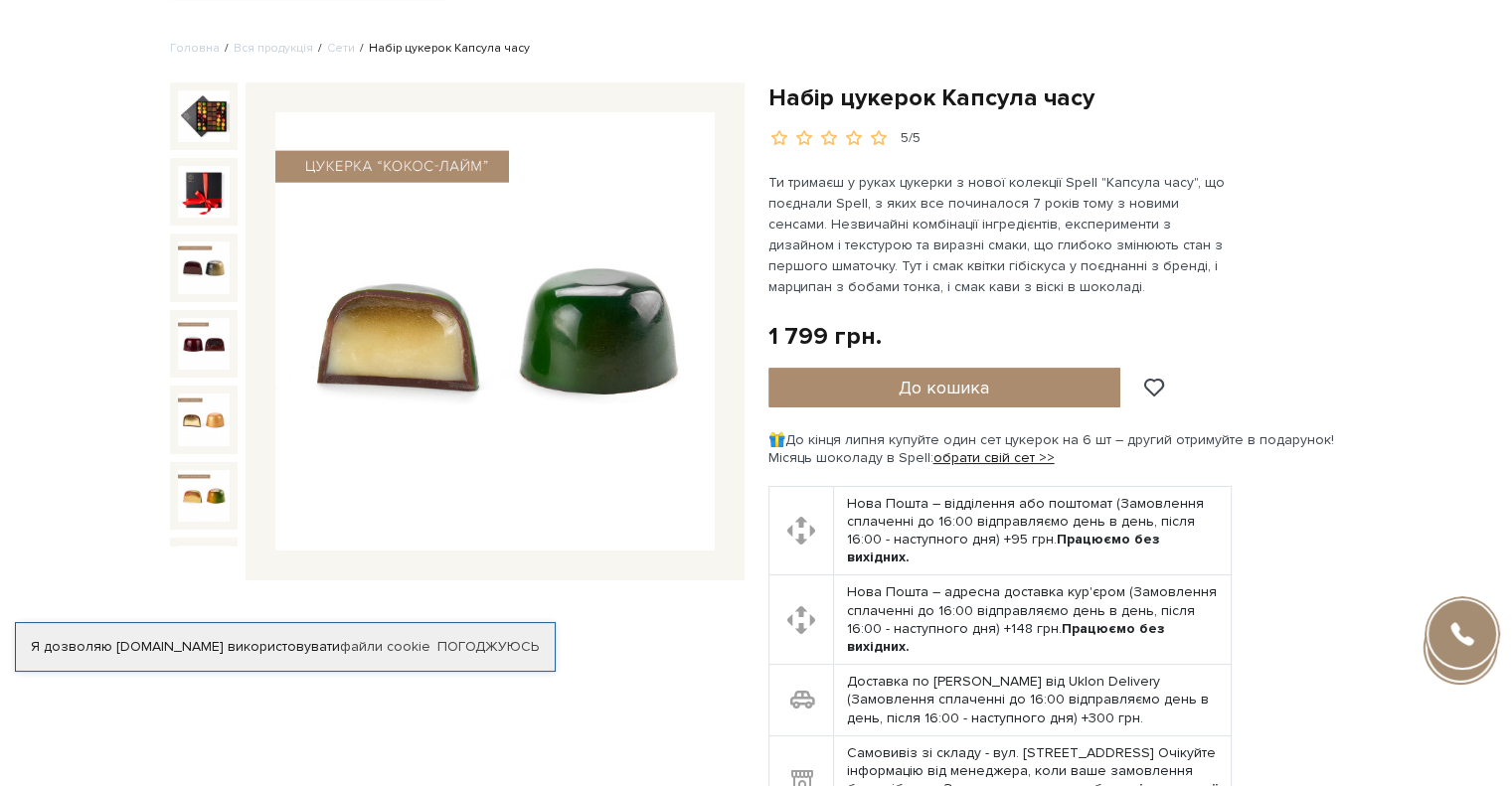 scroll, scrollTop: 0, scrollLeft: 0, axis: both 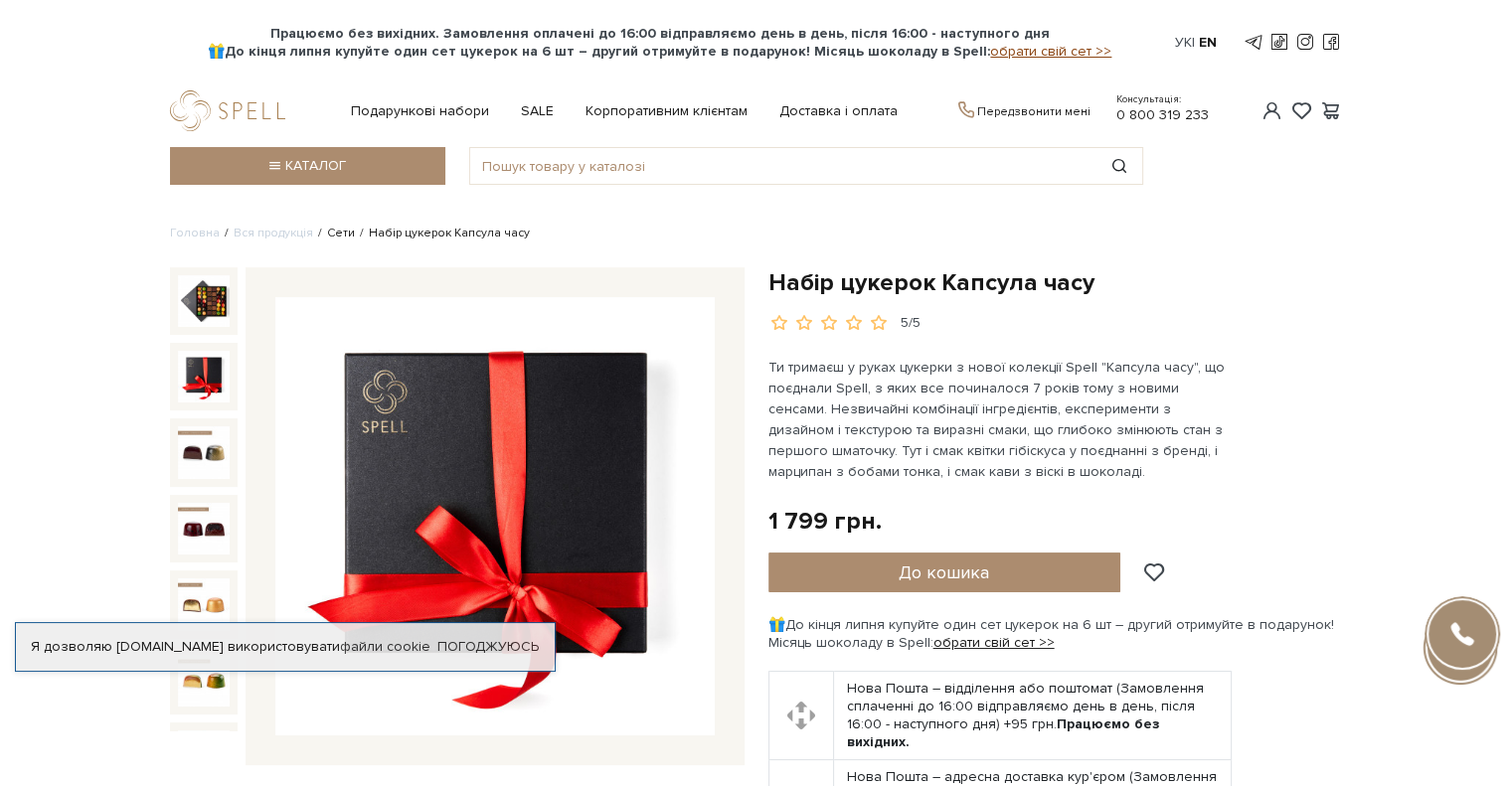 click on "Сети" at bounding box center (341, 233) 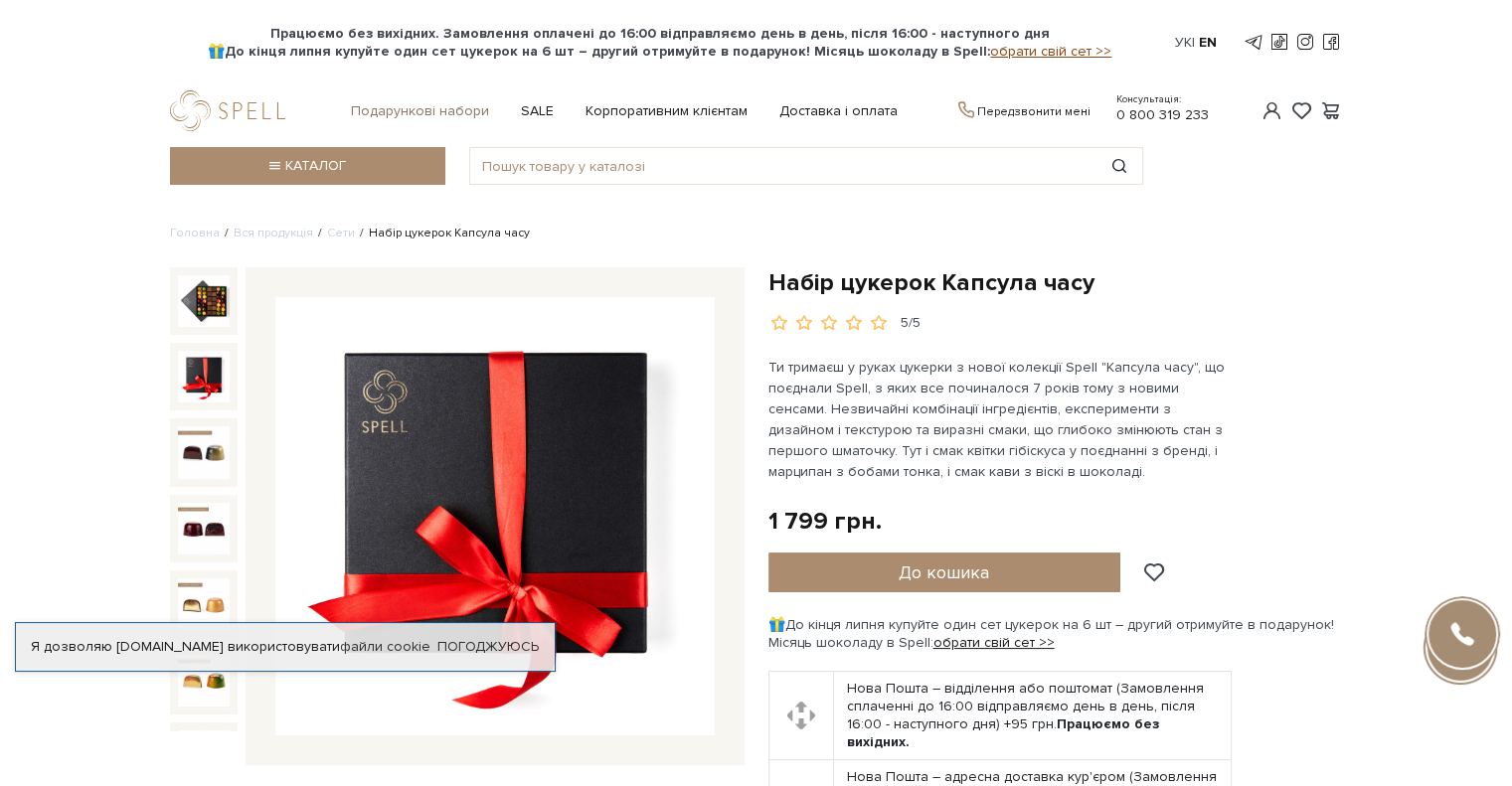 click on "Подарункові набори" at bounding box center (420, 111) 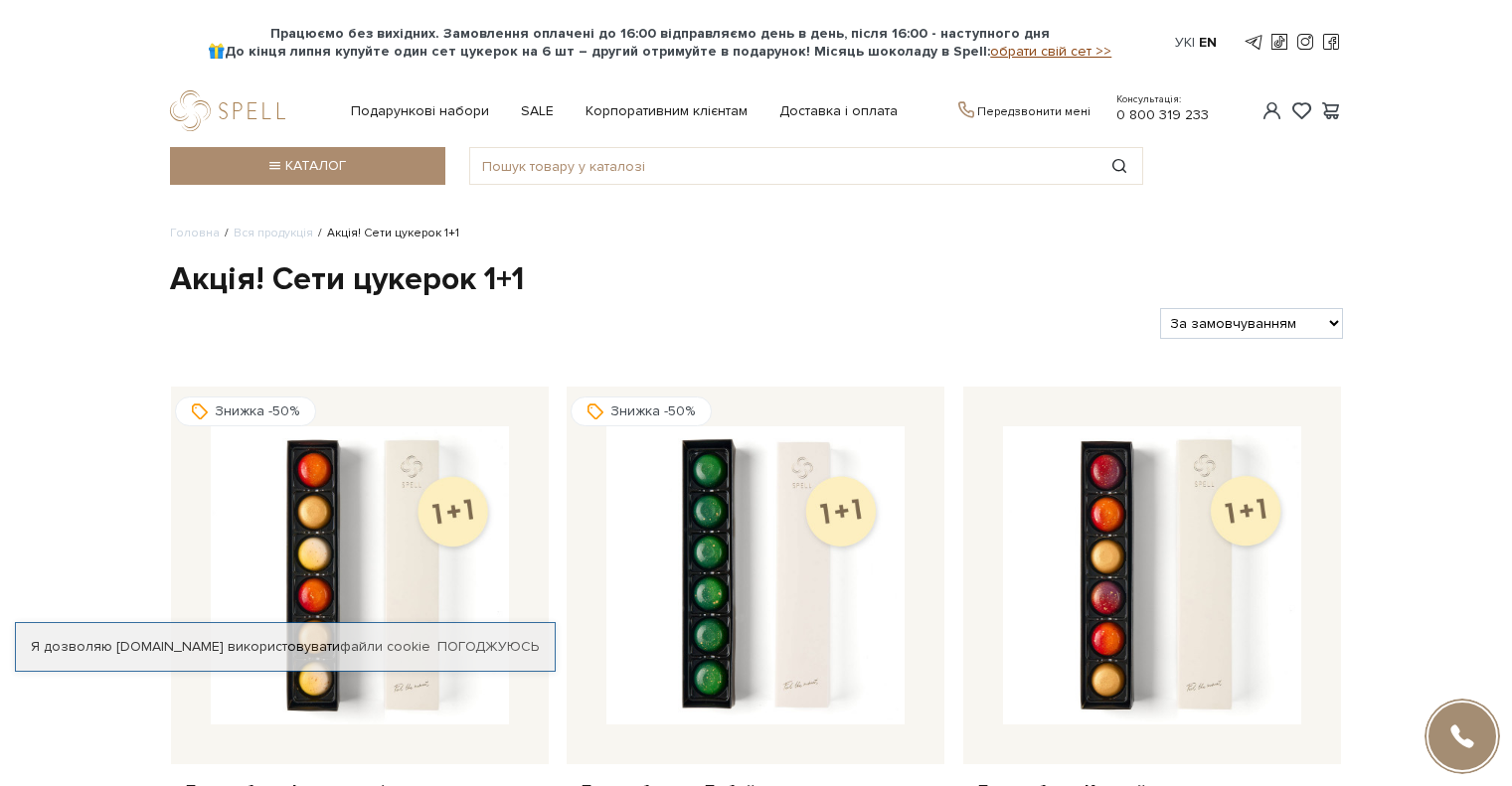 scroll, scrollTop: 0, scrollLeft: 0, axis: both 